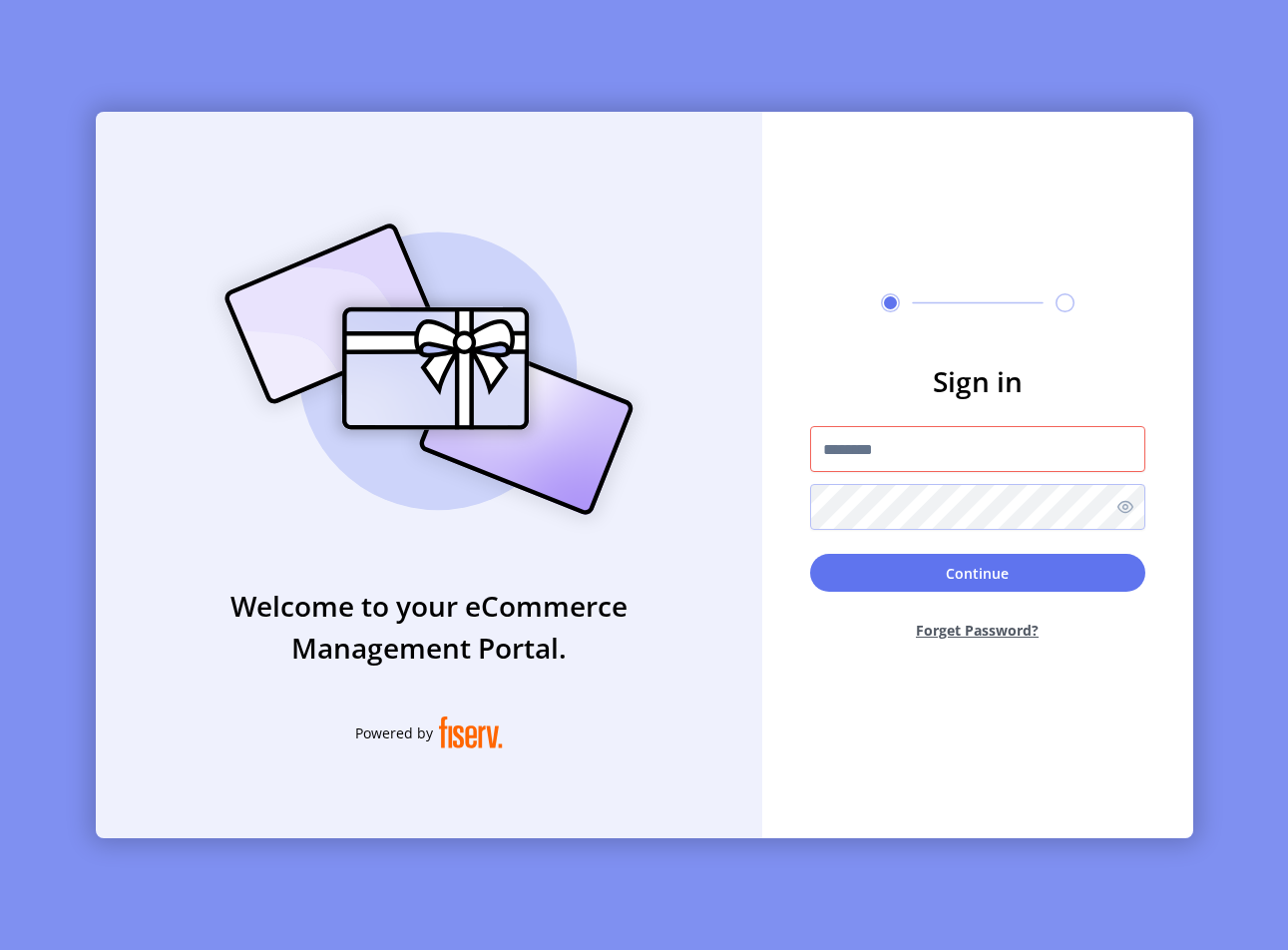 scroll, scrollTop: 0, scrollLeft: 0, axis: both 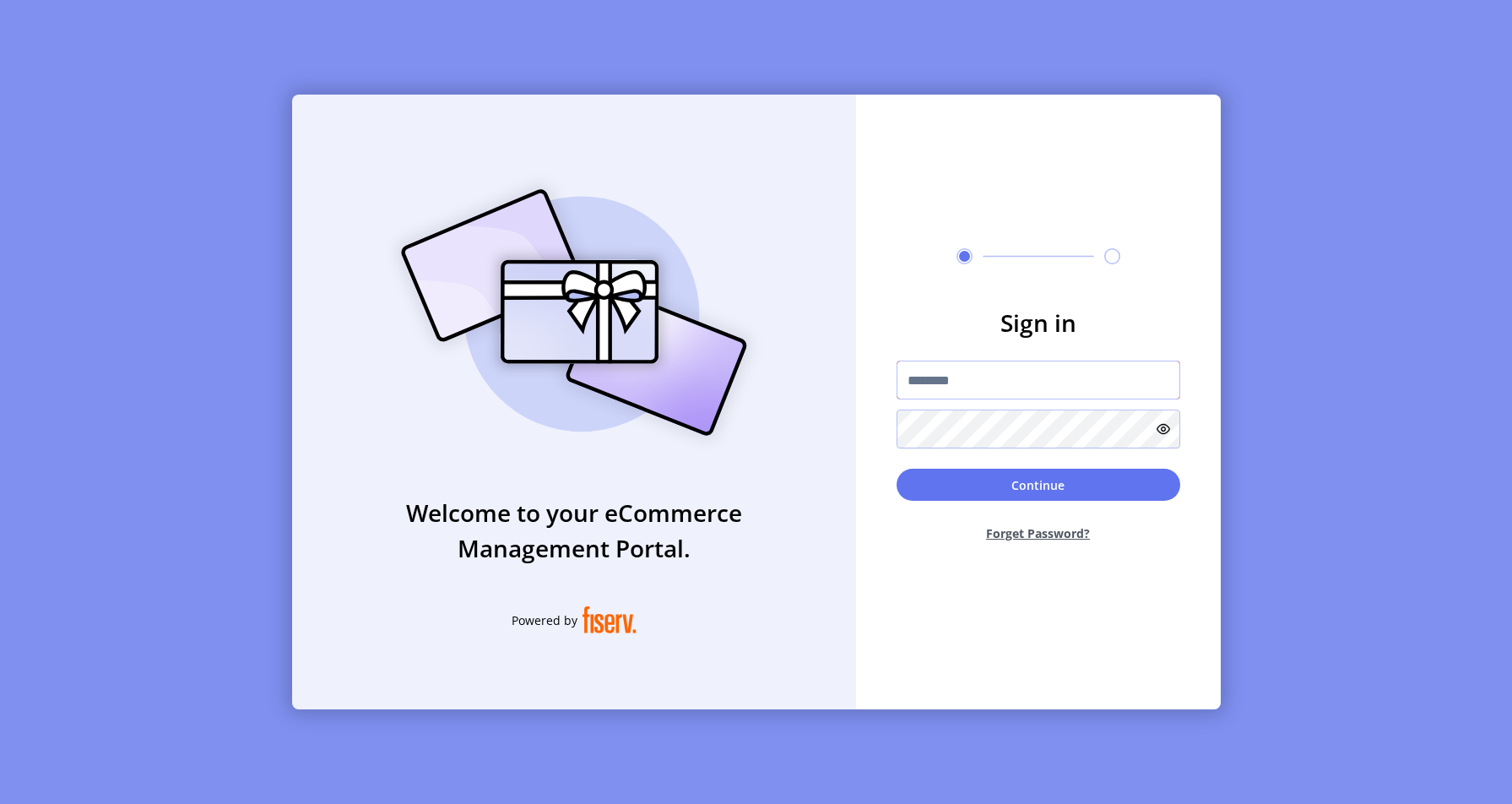 type on "**********" 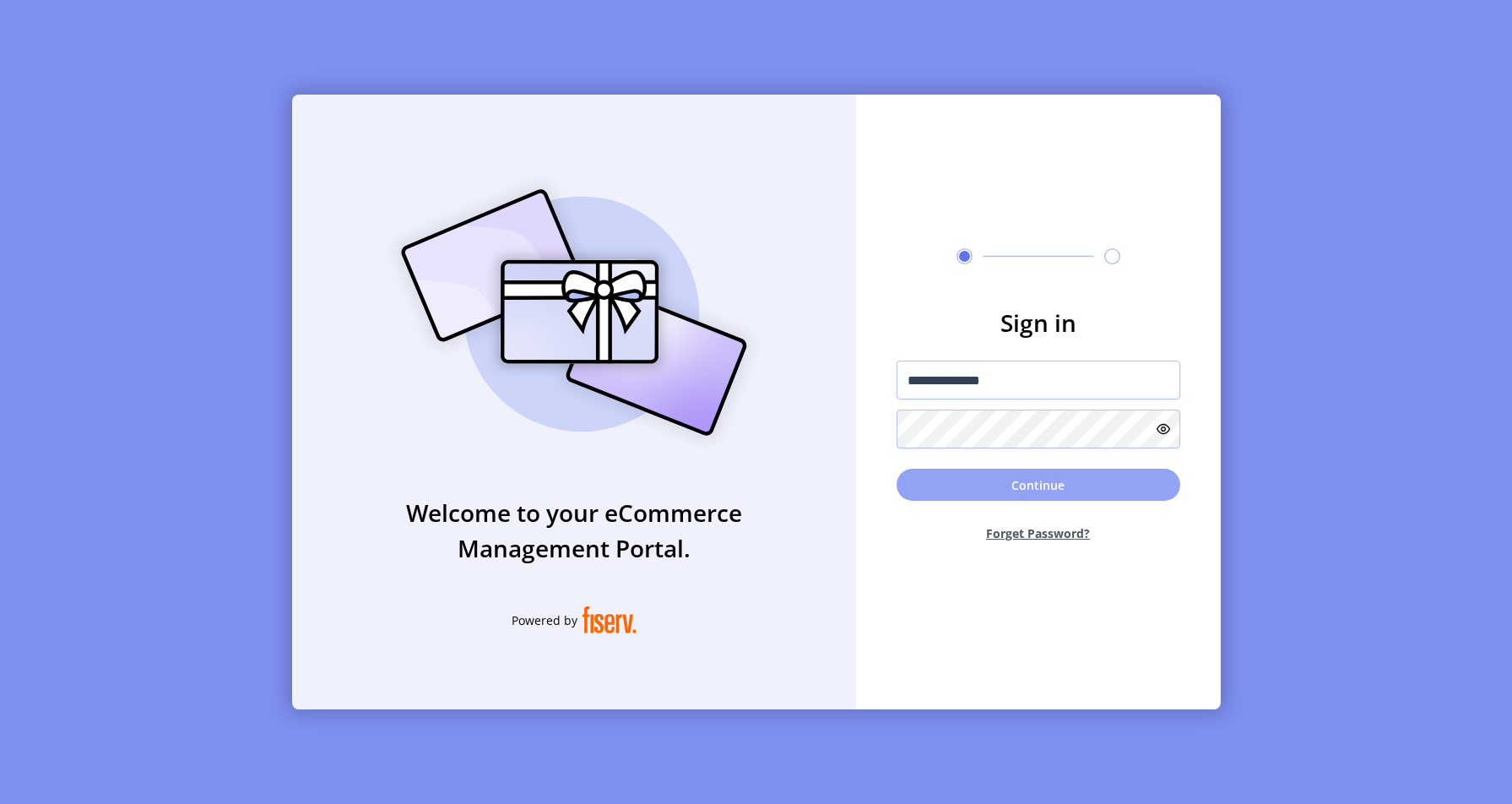 click on "Continue" 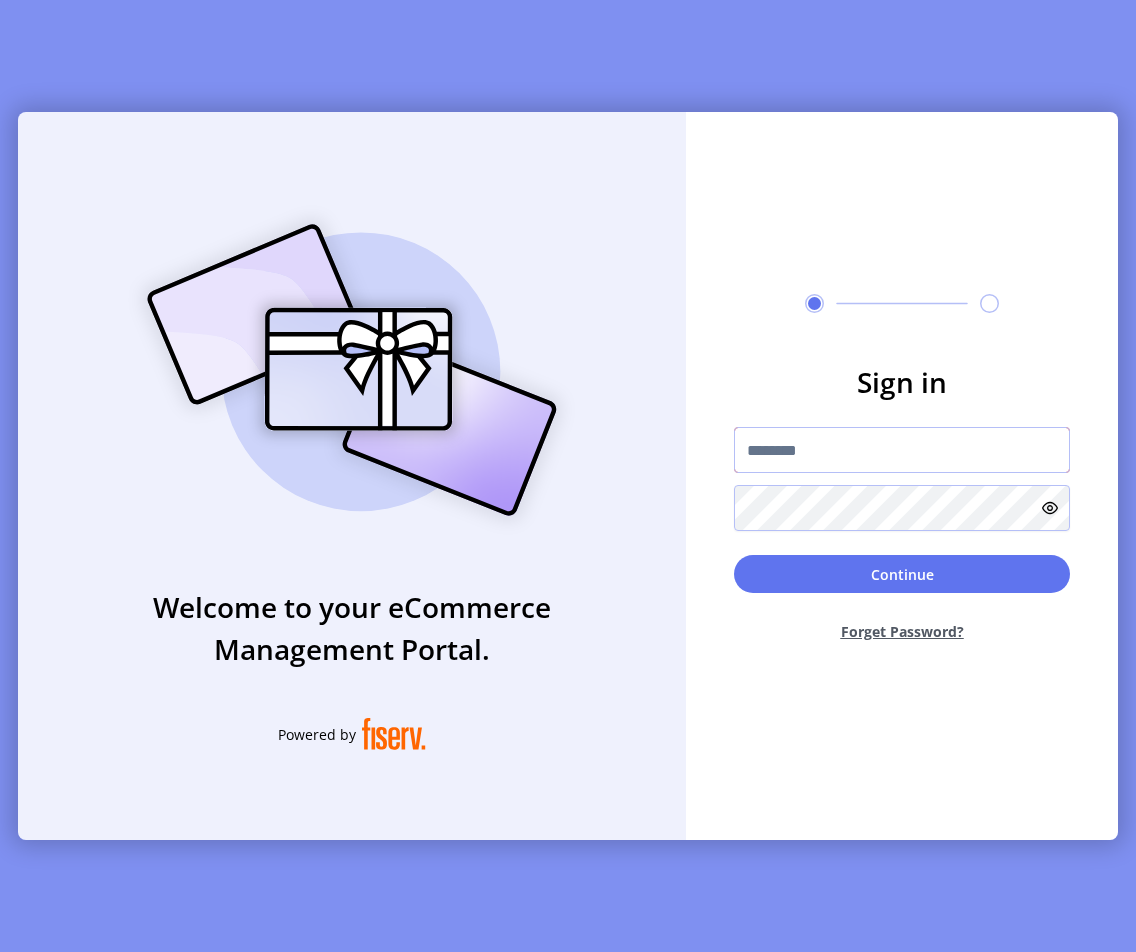 type on "**********" 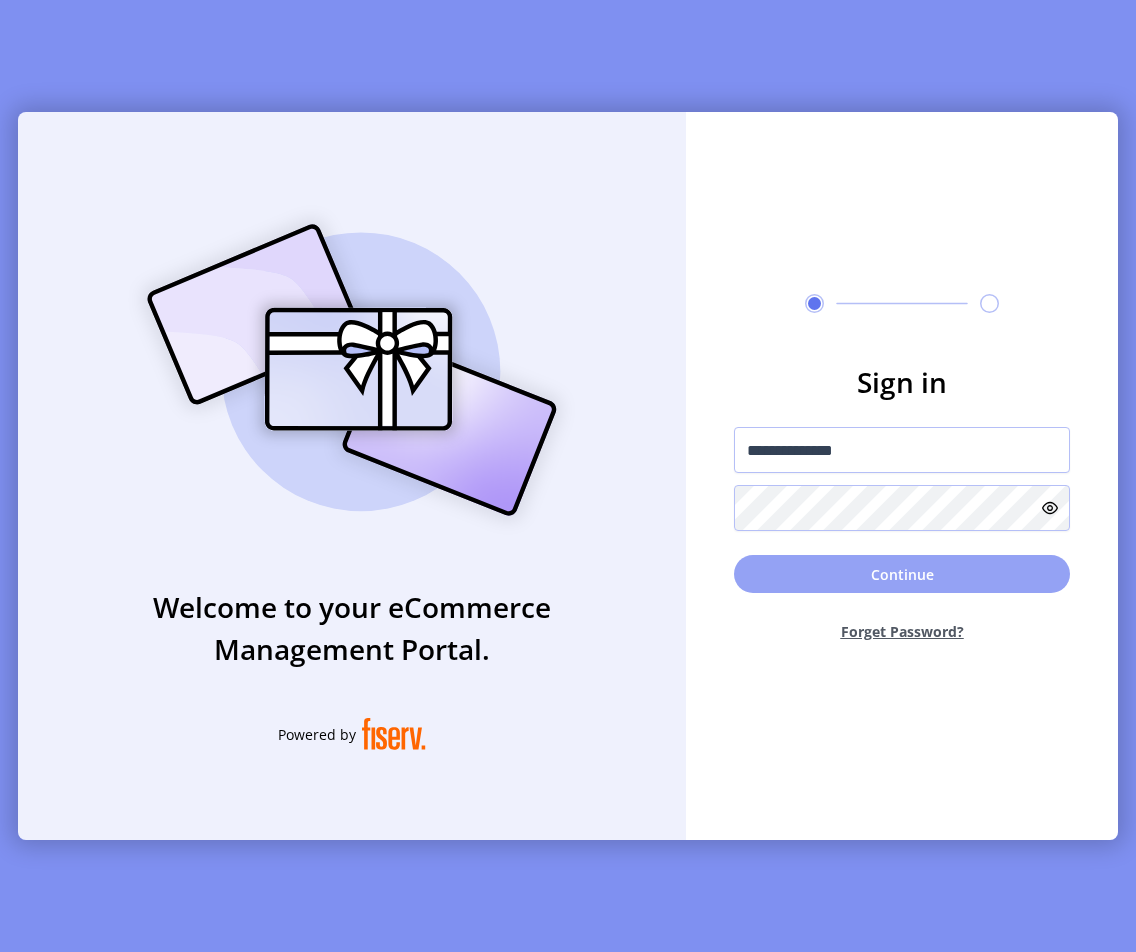 click on "Continue" 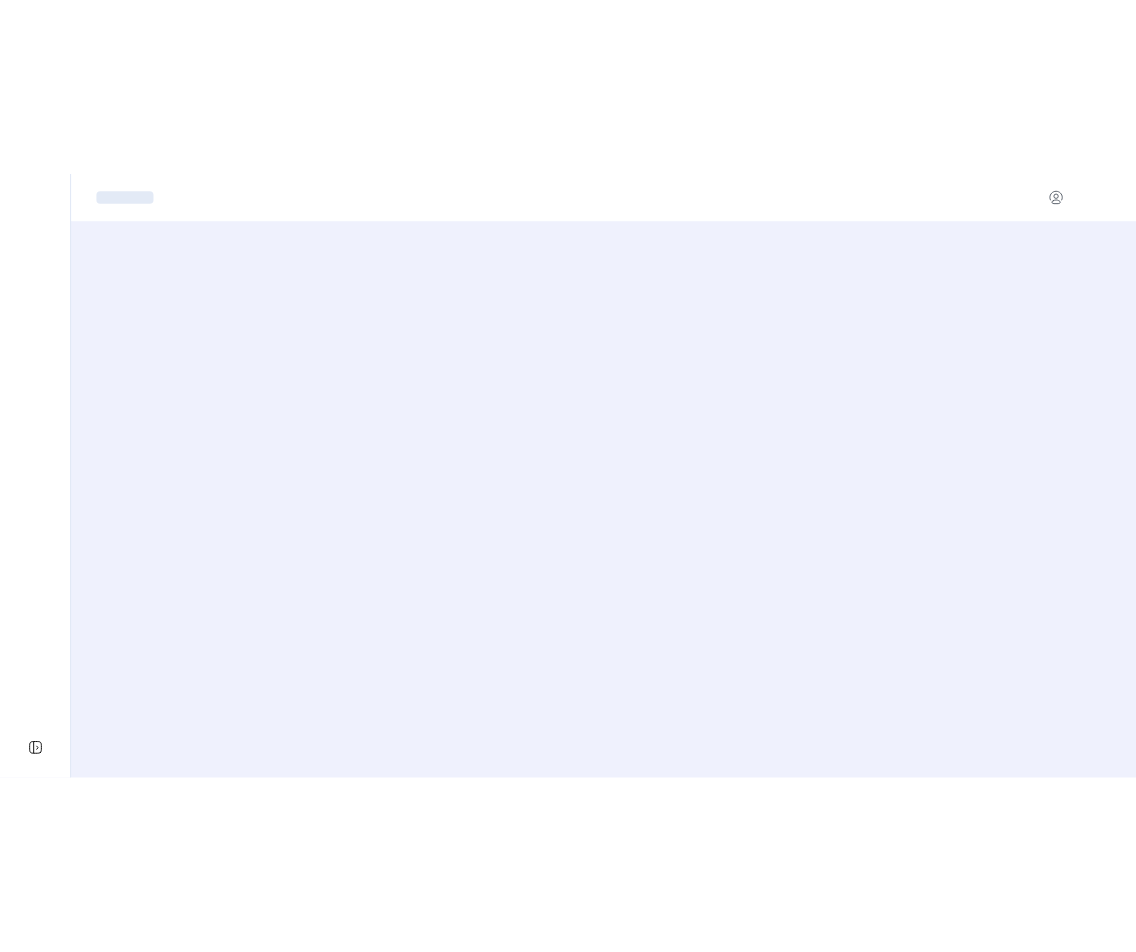 scroll, scrollTop: 0, scrollLeft: 0, axis: both 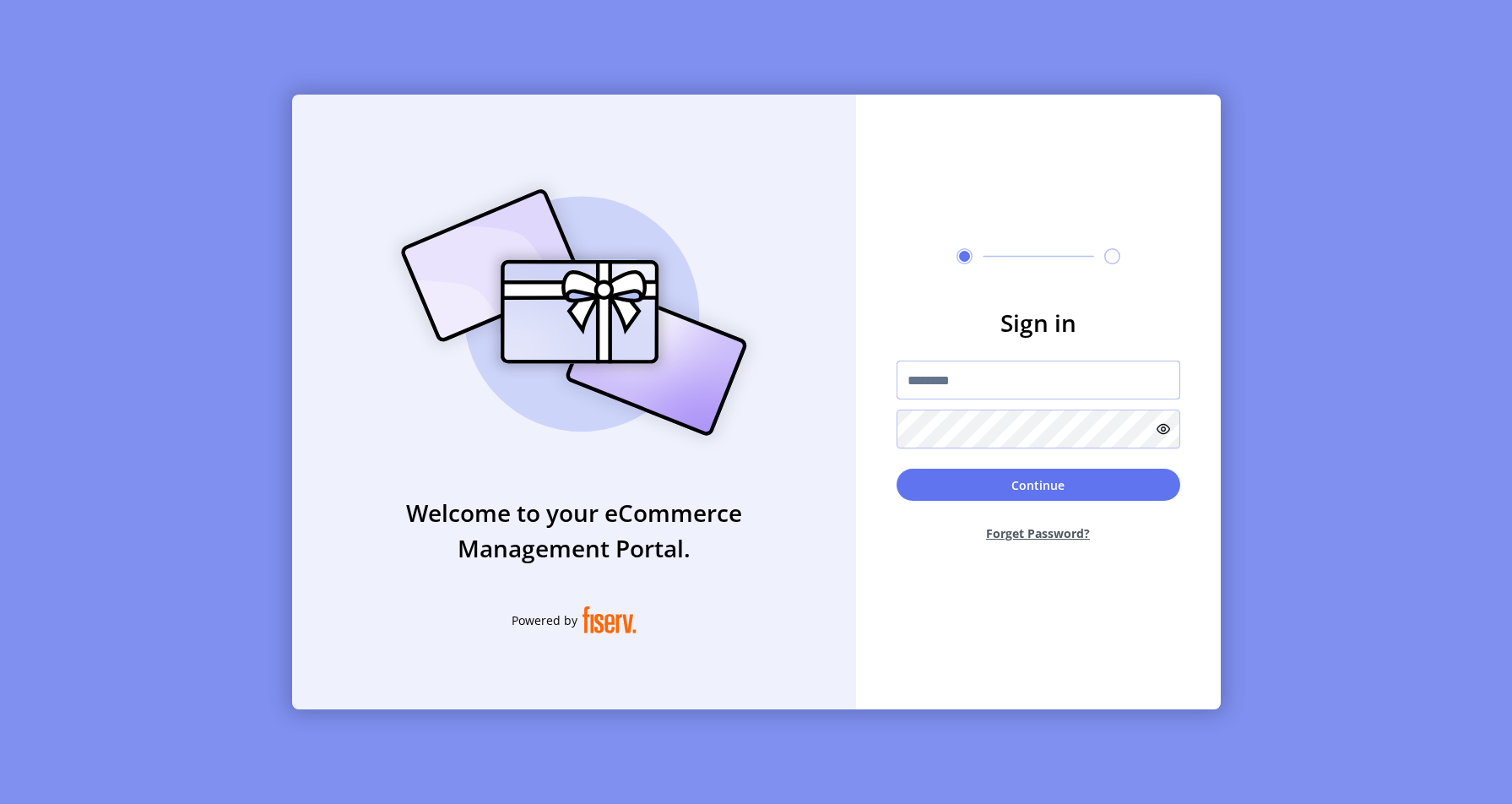 type on "**********" 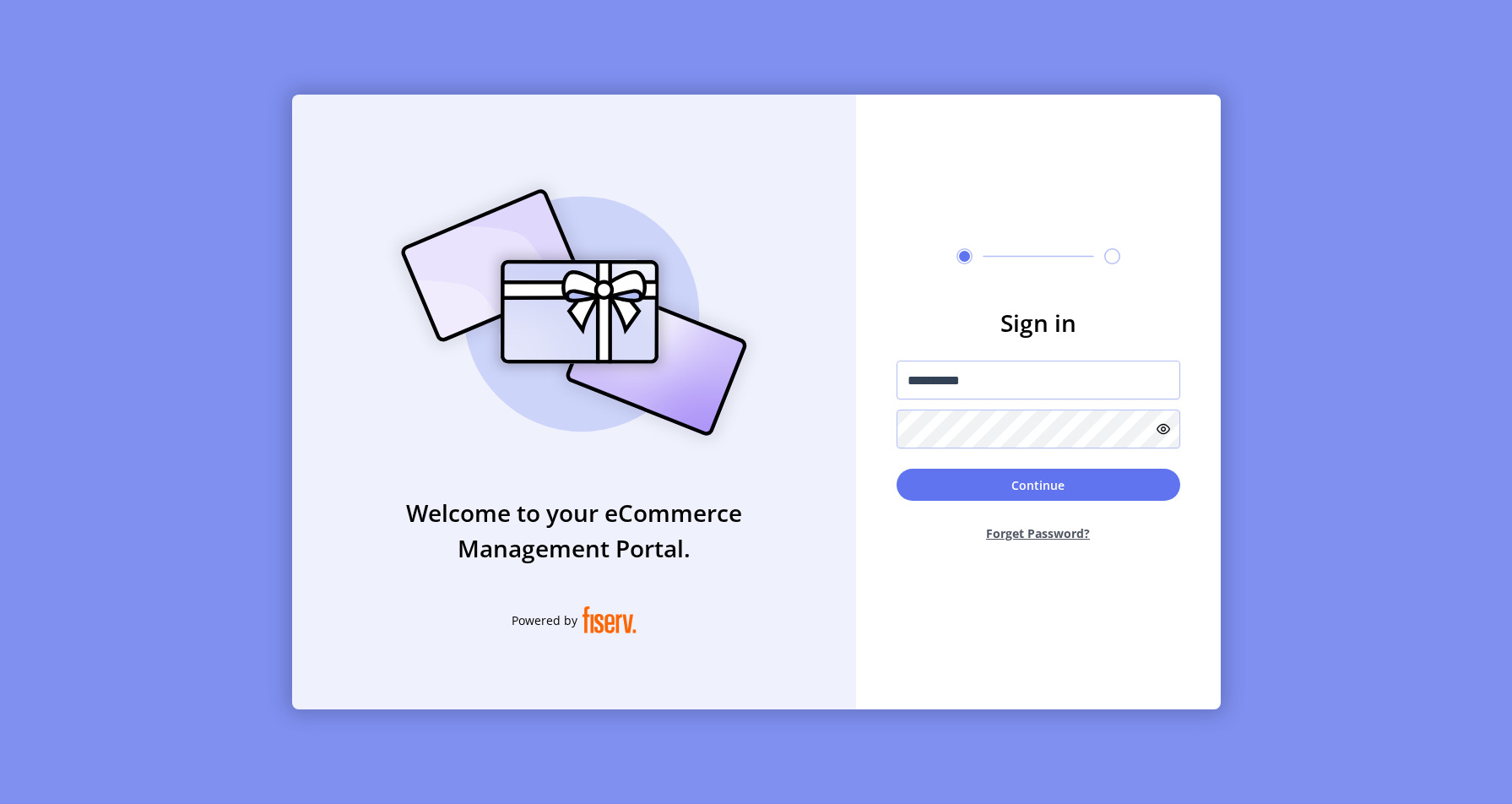 drag, startPoint x: 1036, startPoint y: 487, endPoint x: 1070, endPoint y: 481, distance: 34.52535 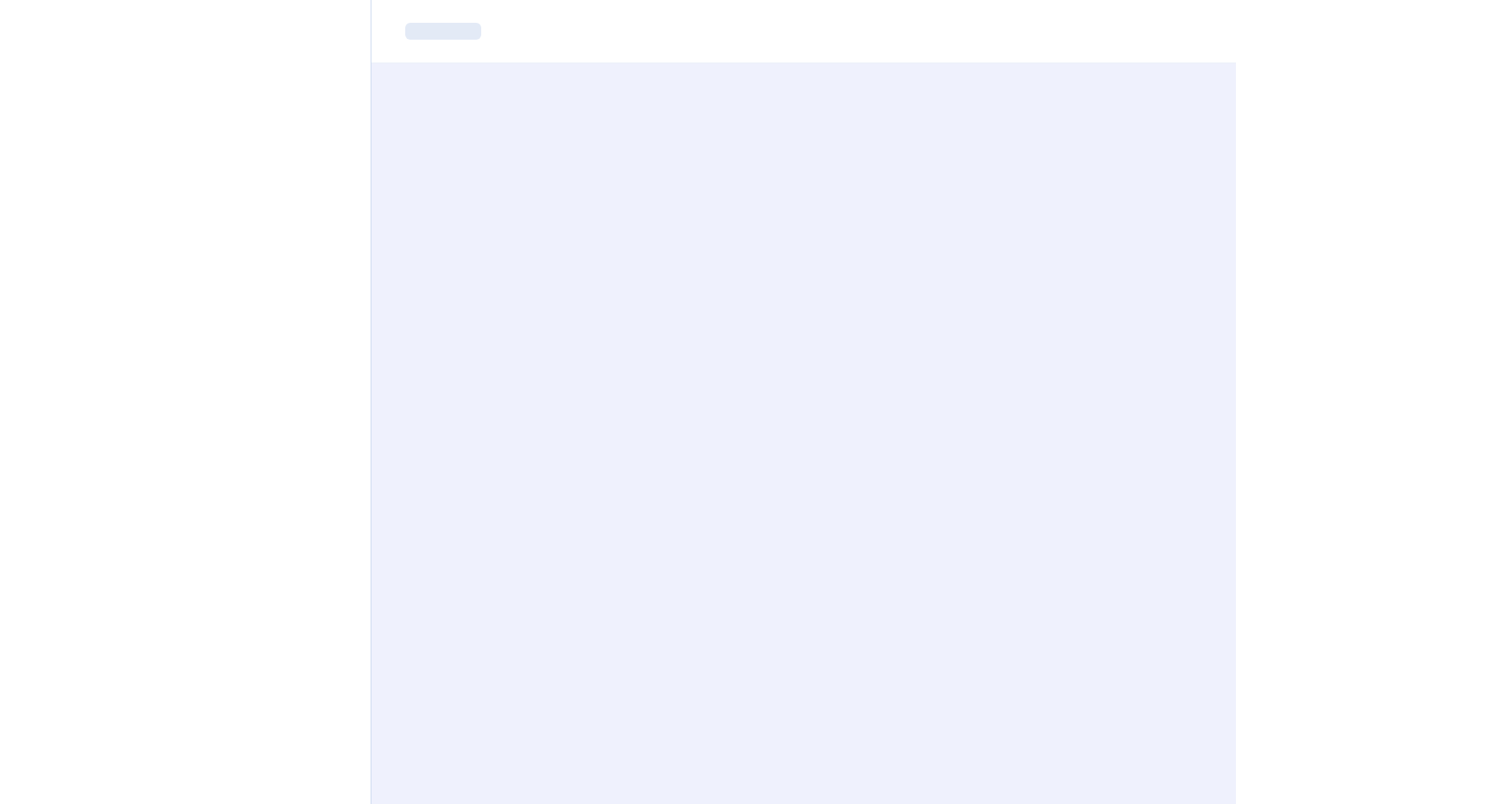scroll, scrollTop: 0, scrollLeft: 0, axis: both 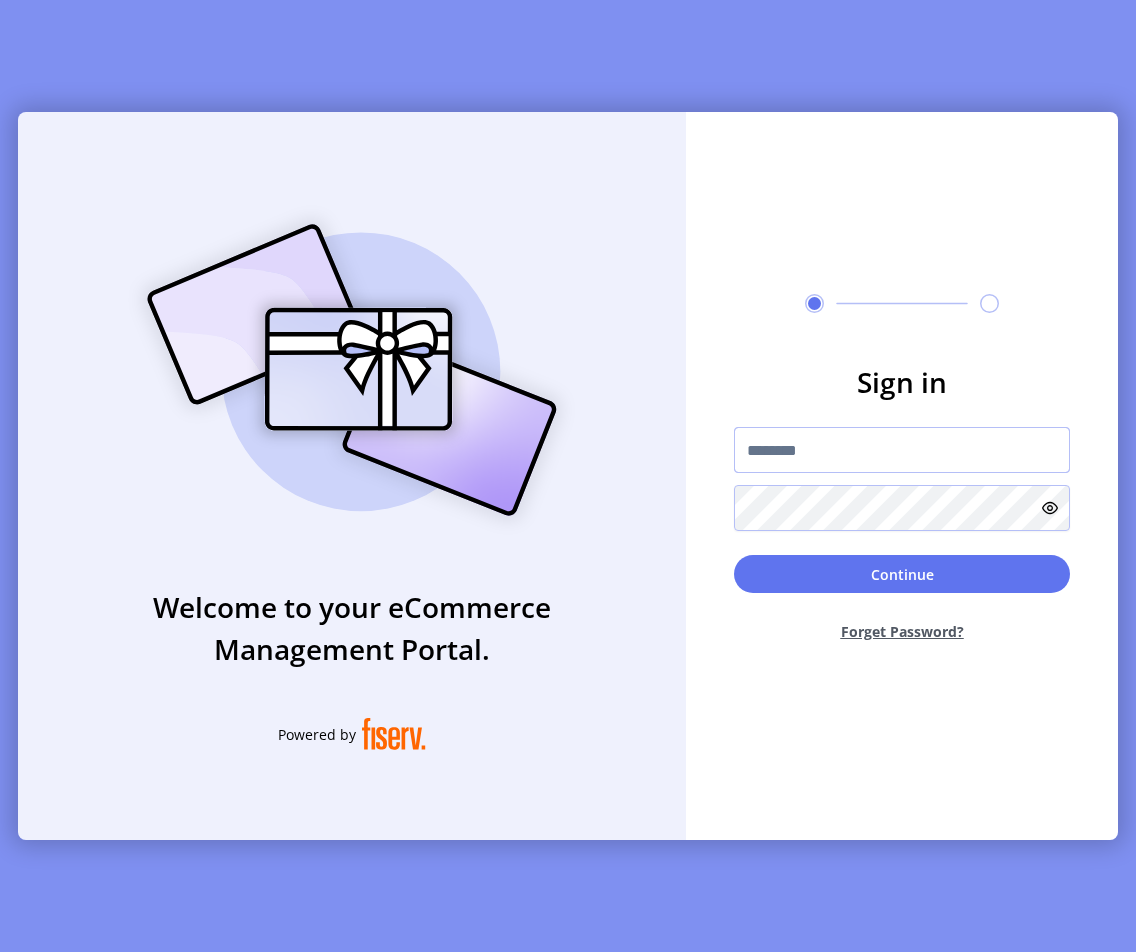 click at bounding box center [902, 450] 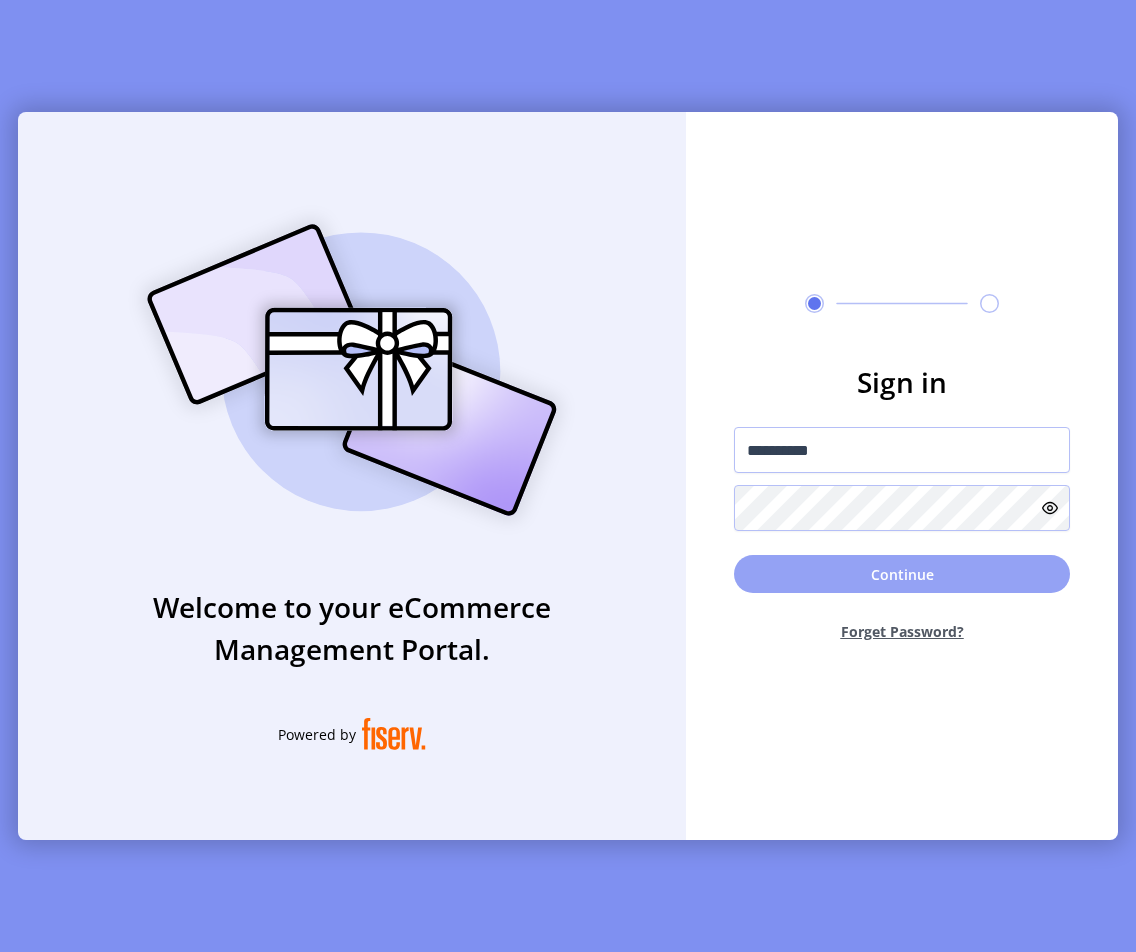 click on "Continue" 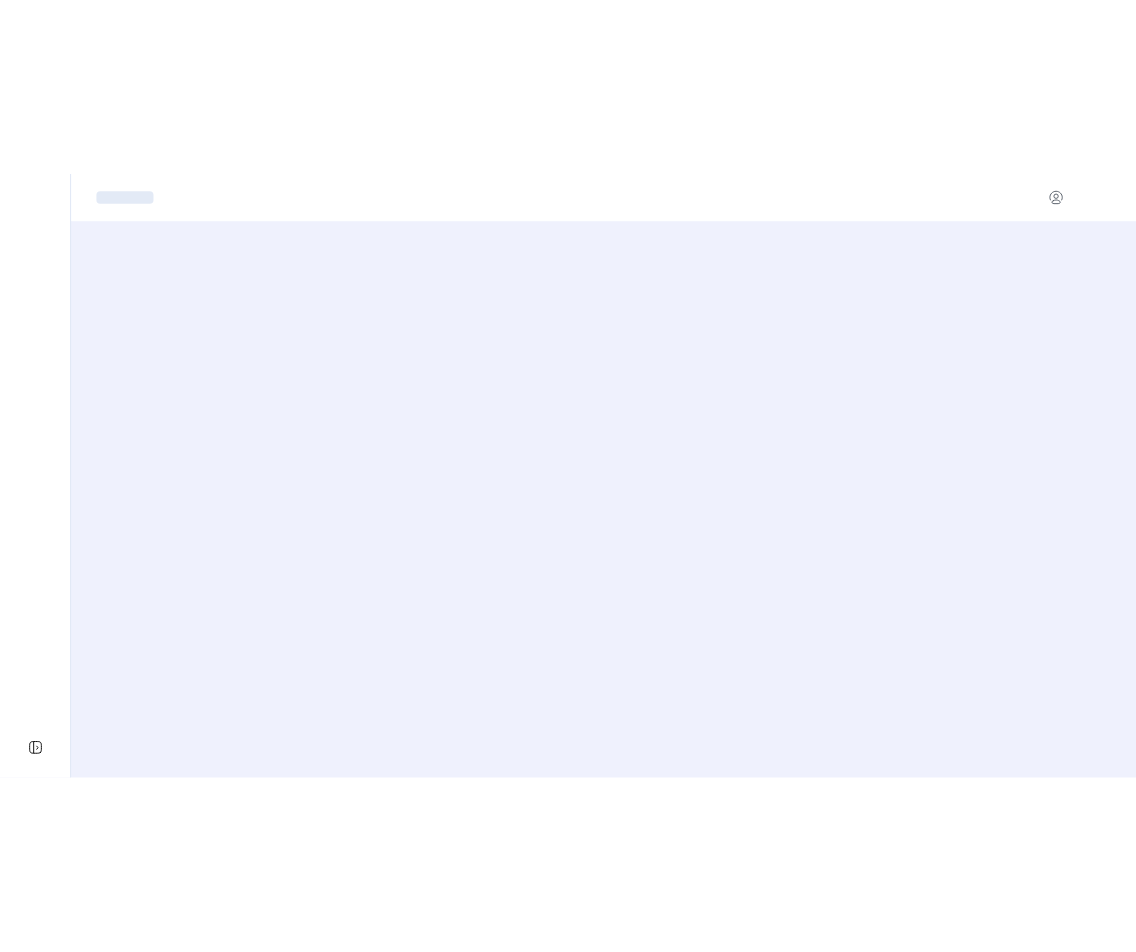 scroll, scrollTop: 0, scrollLeft: 0, axis: both 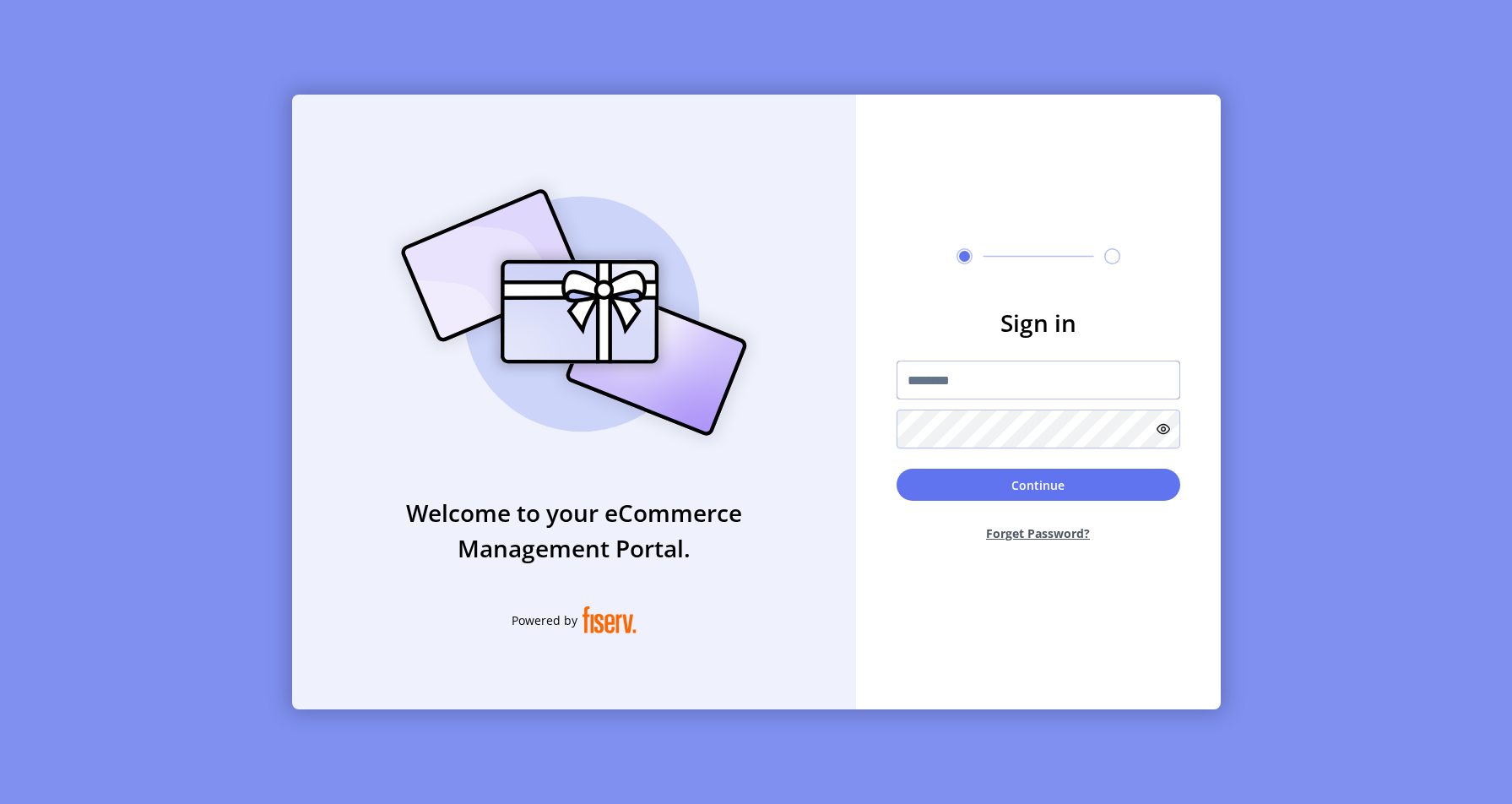 type on "**********" 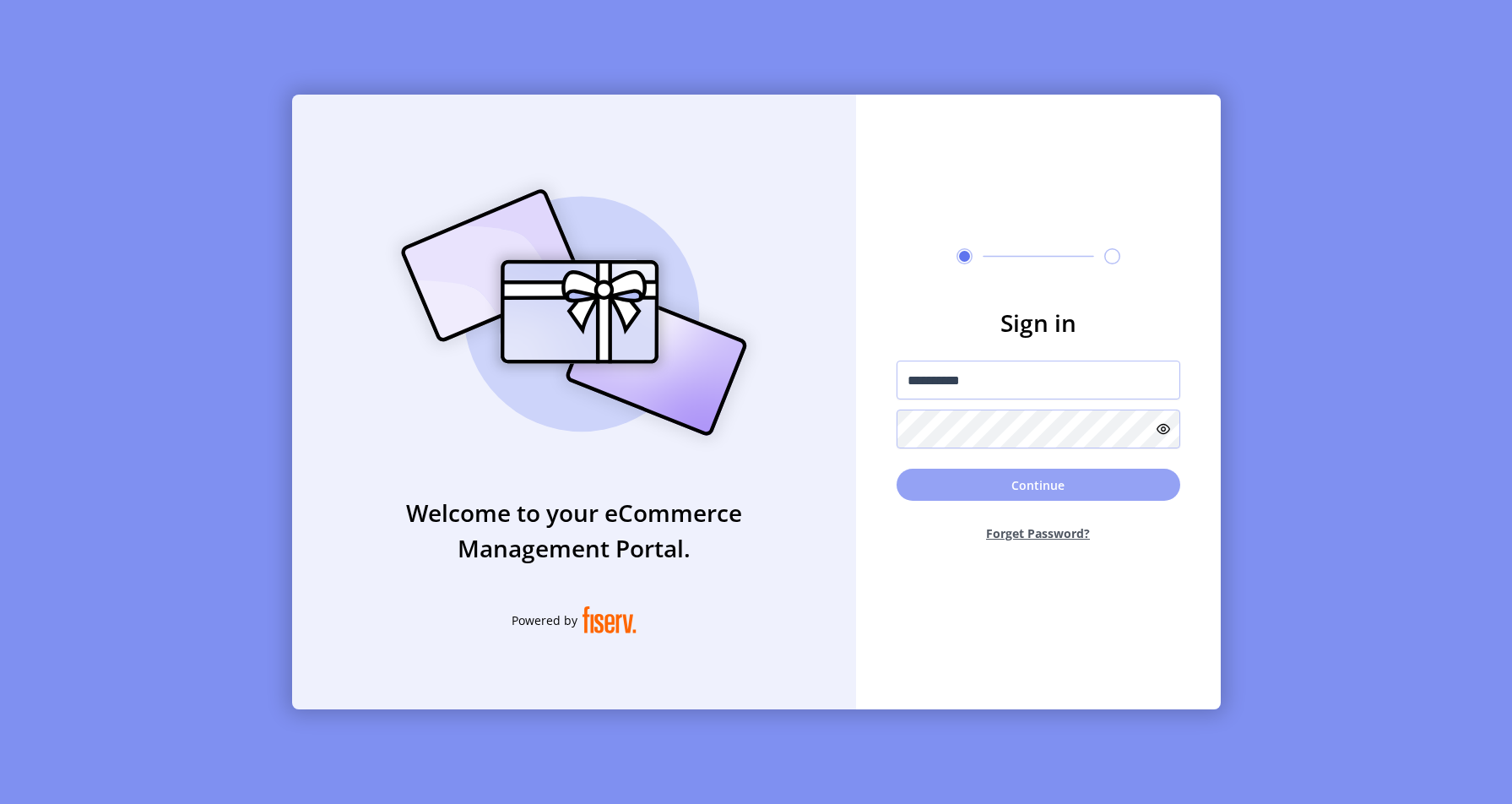 click on "Continue" 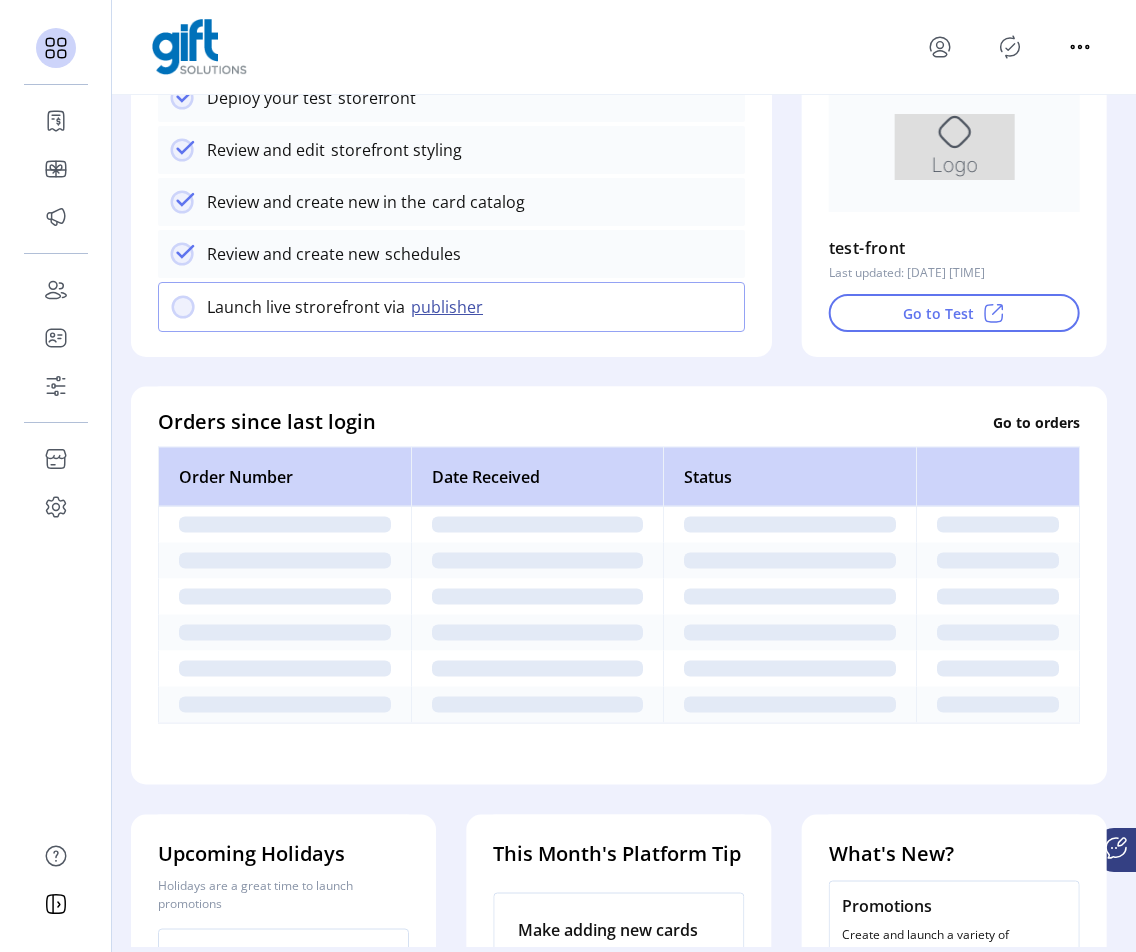 scroll, scrollTop: 0, scrollLeft: 0, axis: both 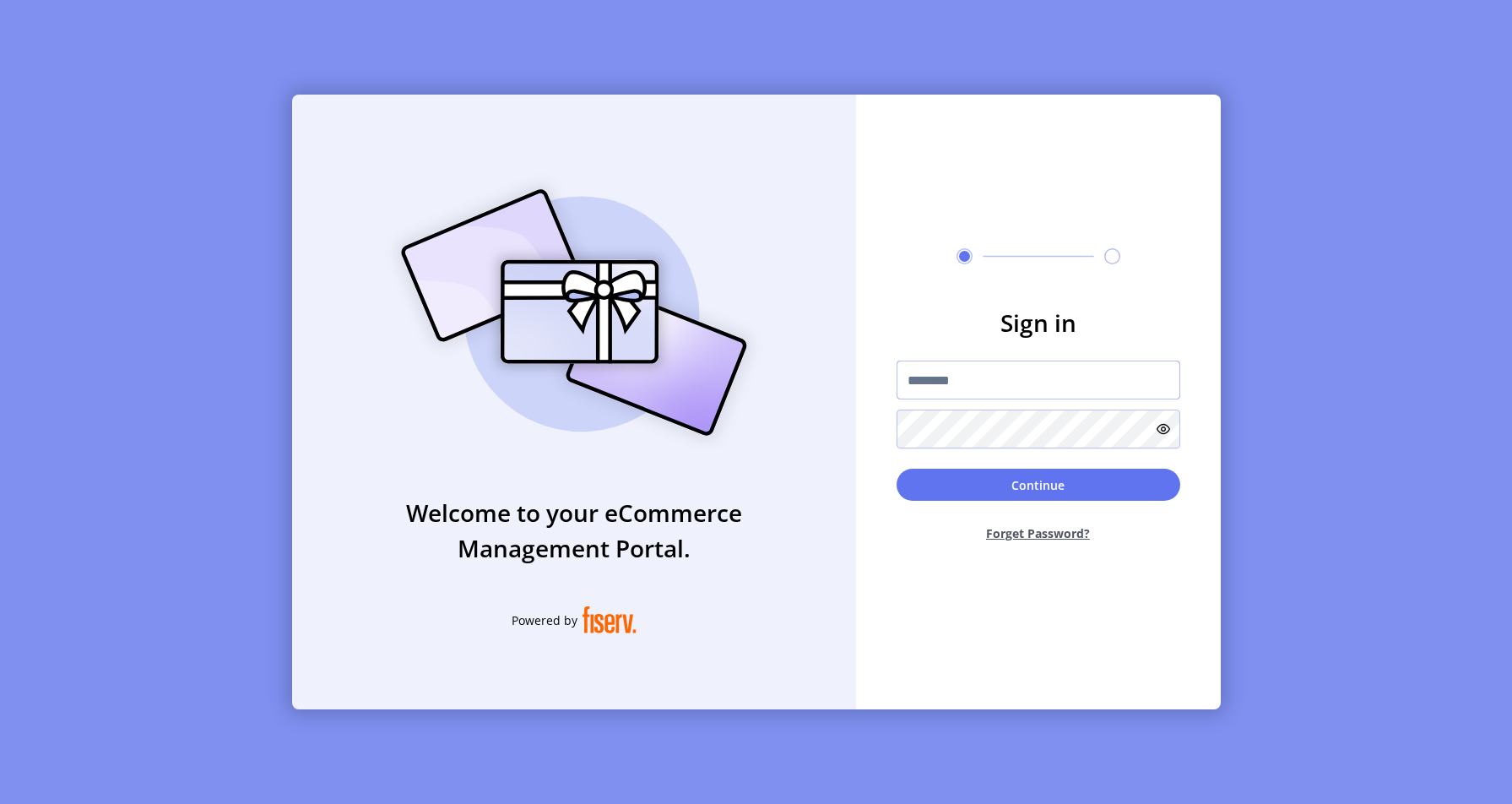 type on "**********" 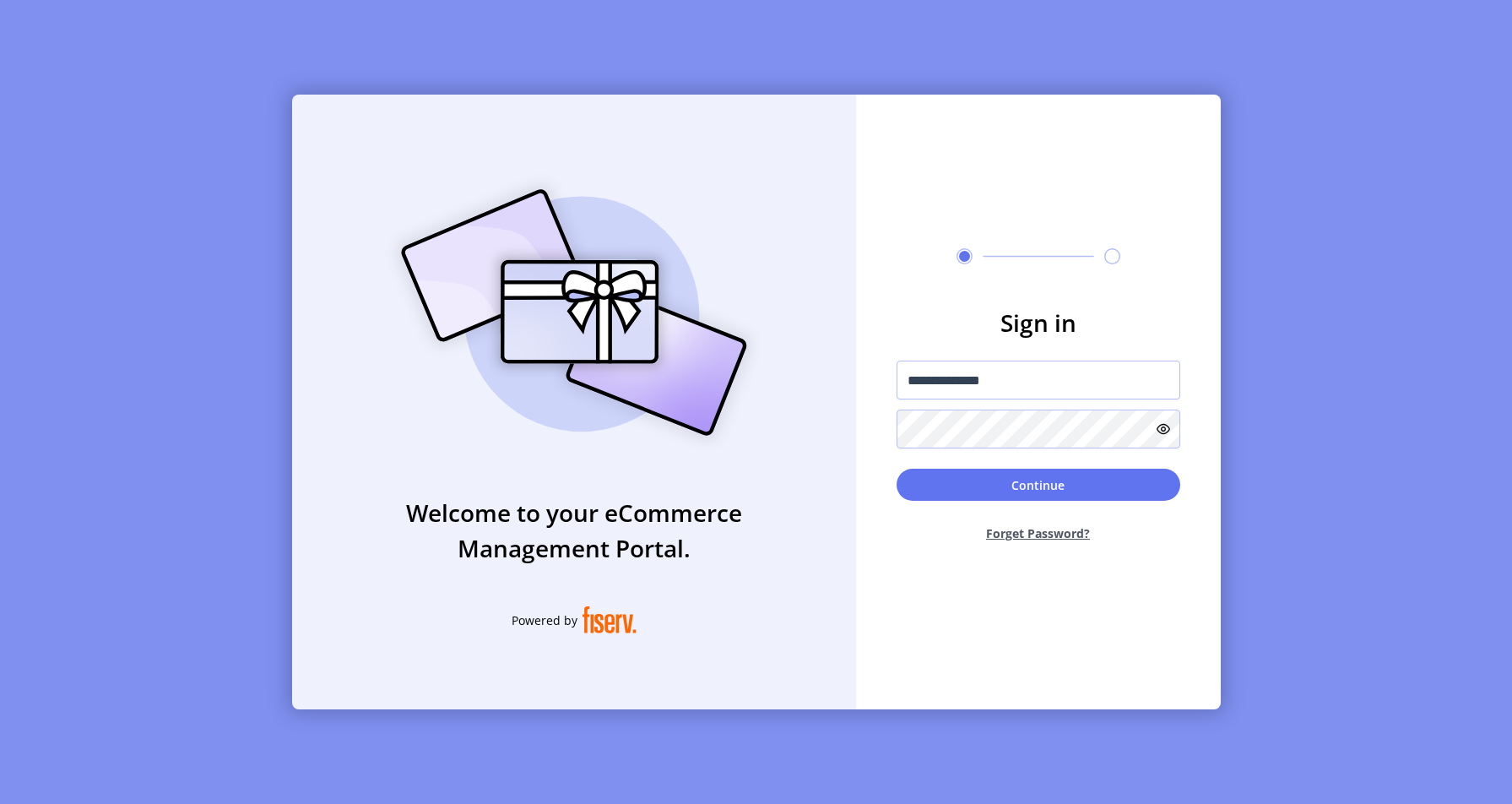 click on "Continue" 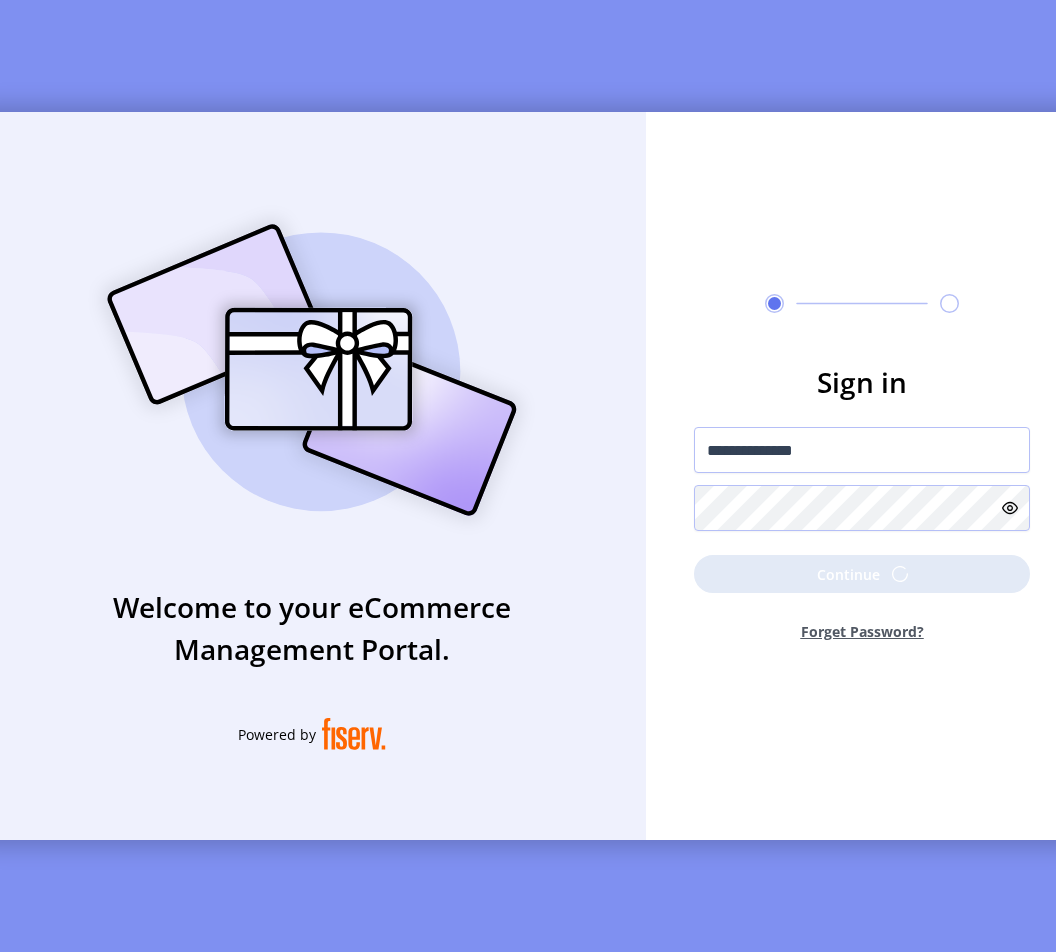 click on "Continue" 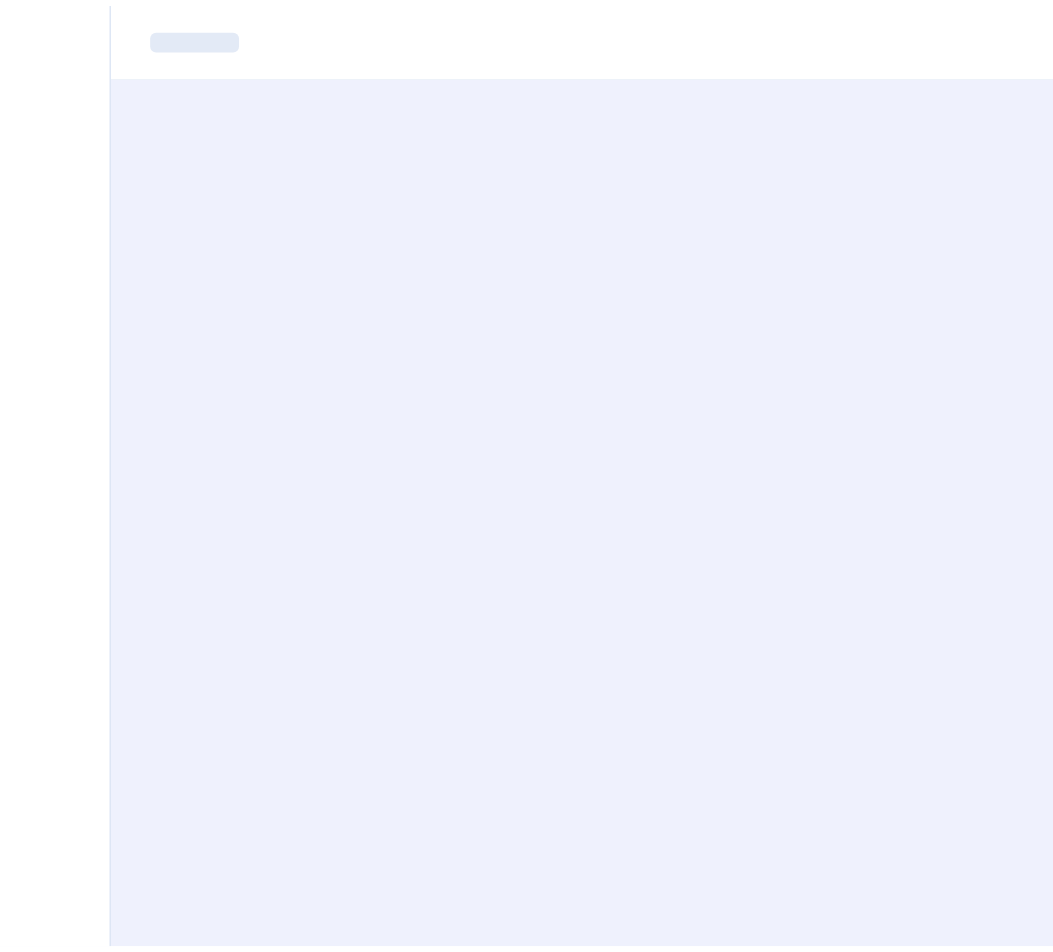 scroll, scrollTop: 0, scrollLeft: 0, axis: both 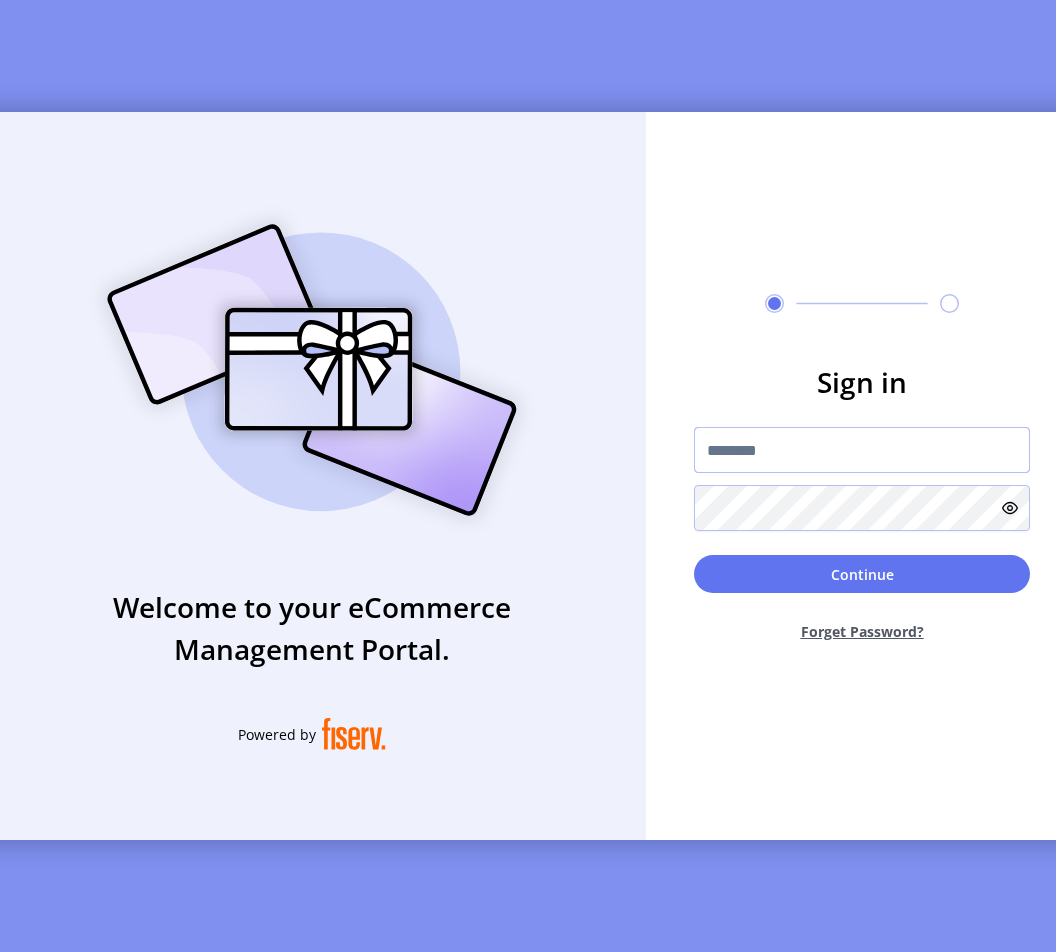 click at bounding box center (862, 450) 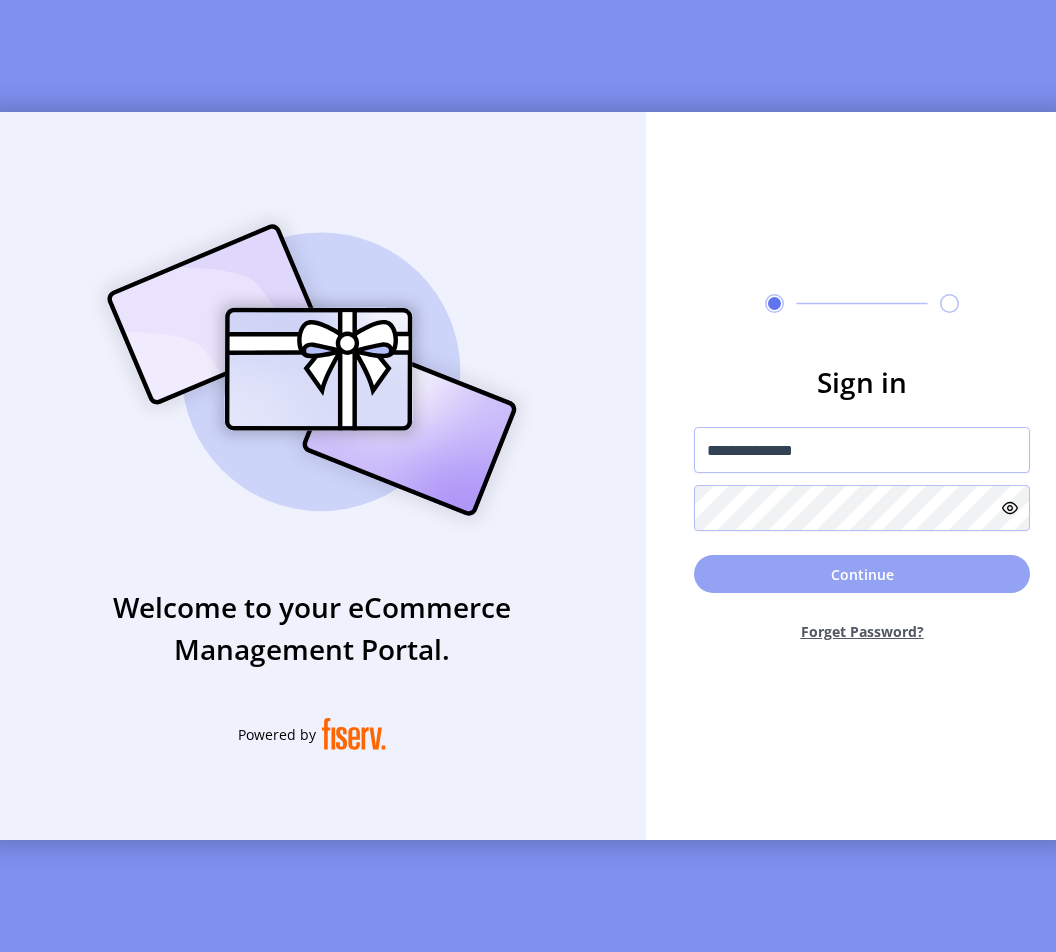 click on "Continue" 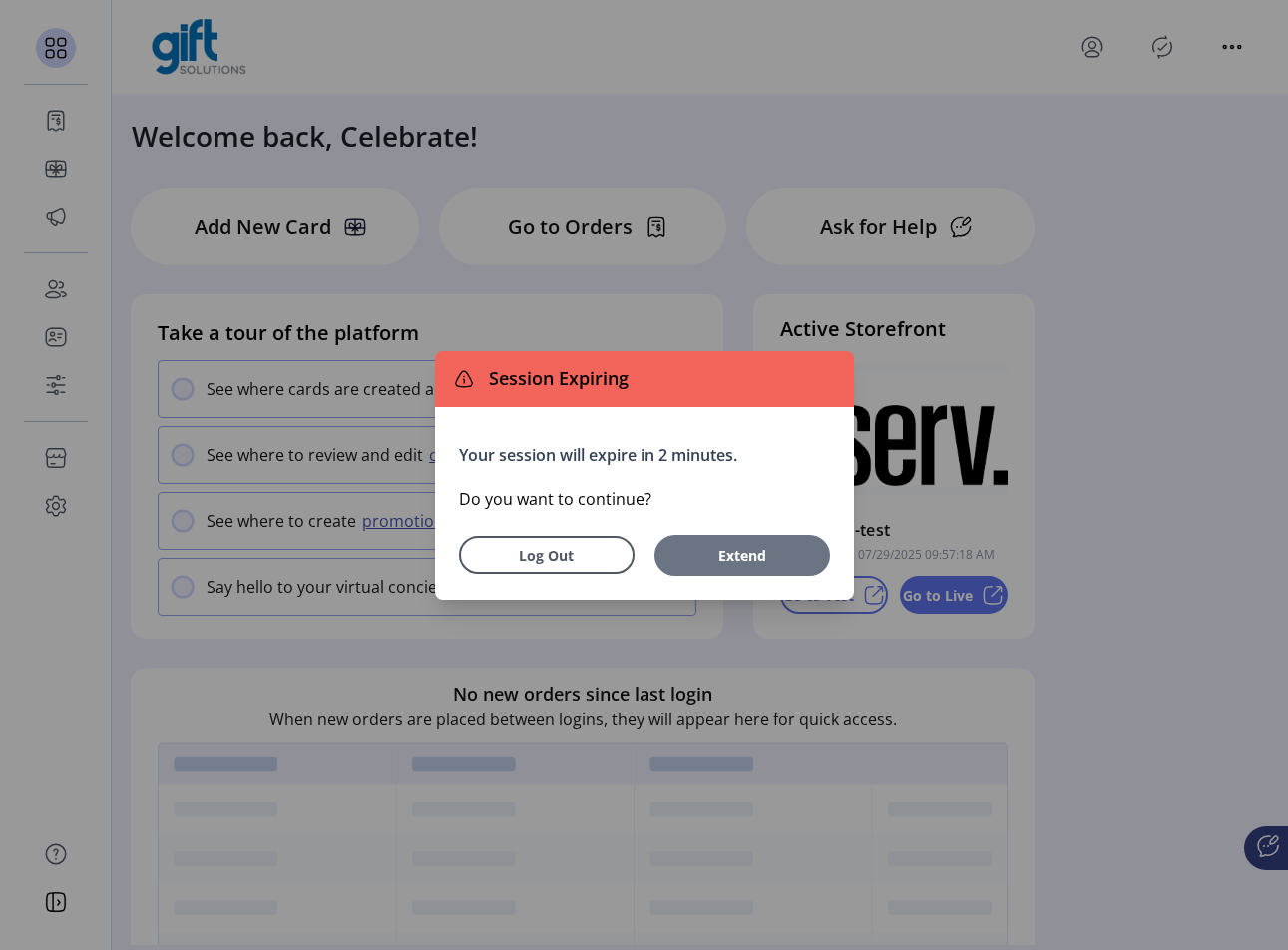 click on "Extend" at bounding box center (742, 555) 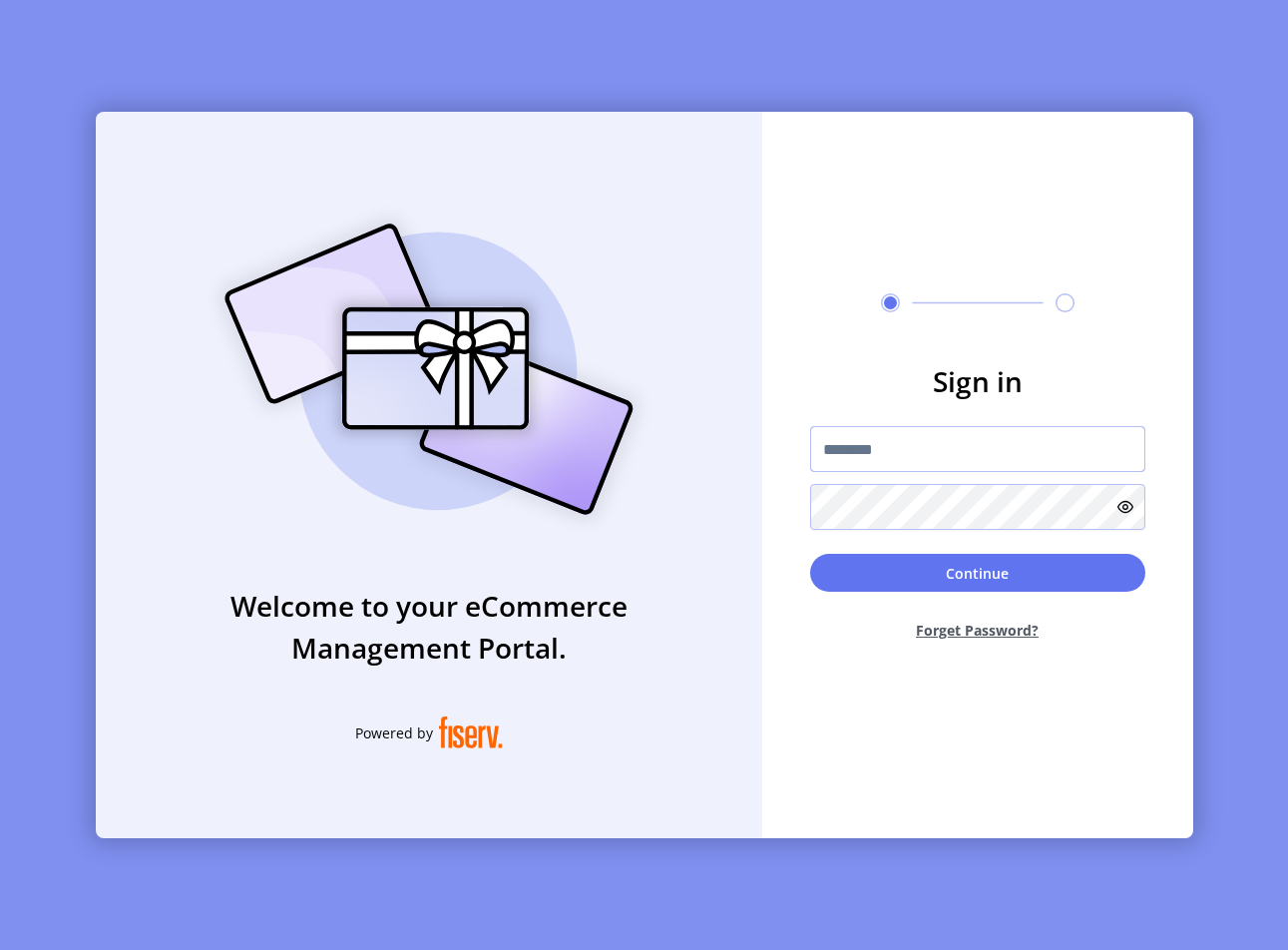 type on "**********" 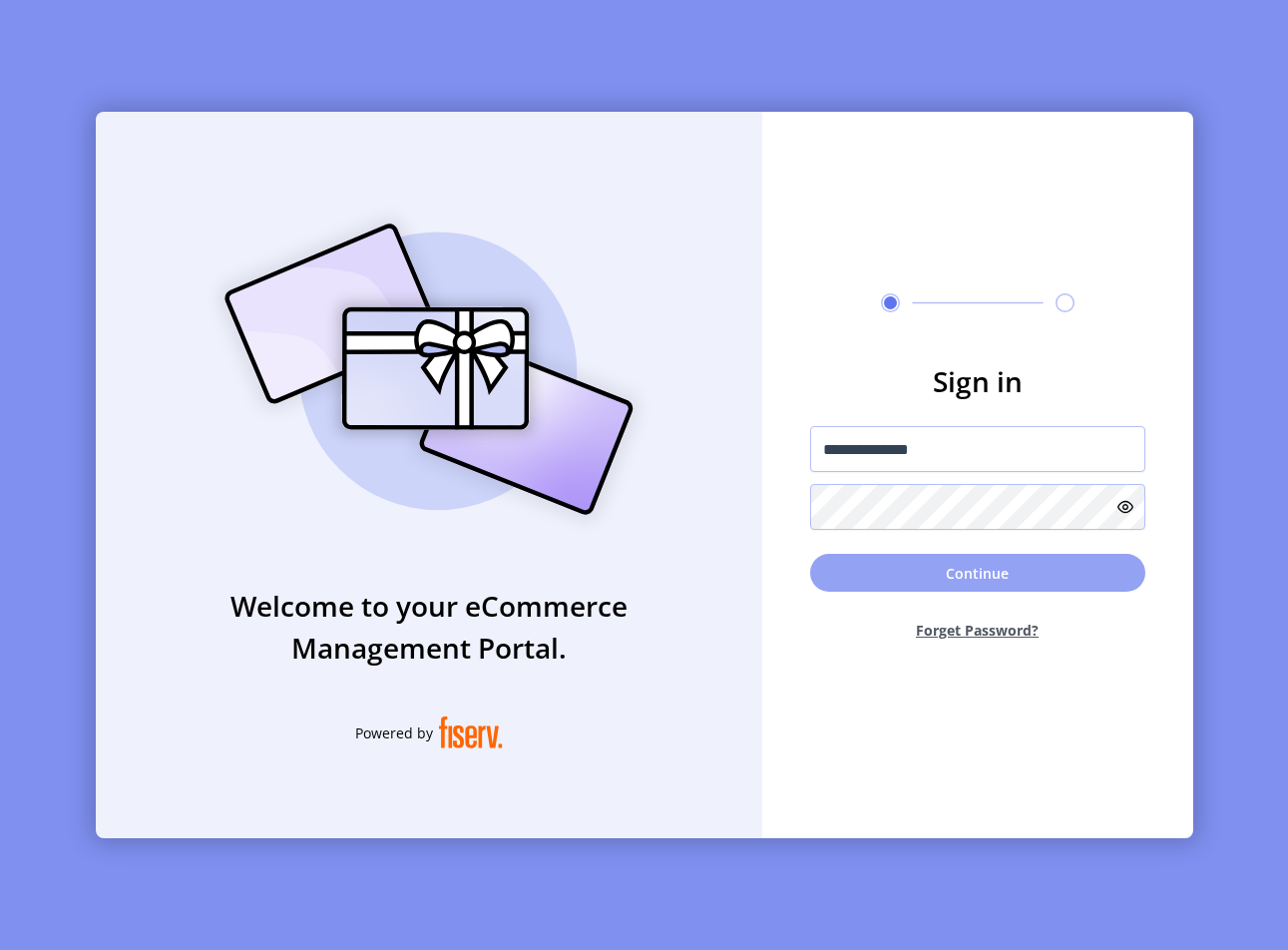 click on "Continue" 